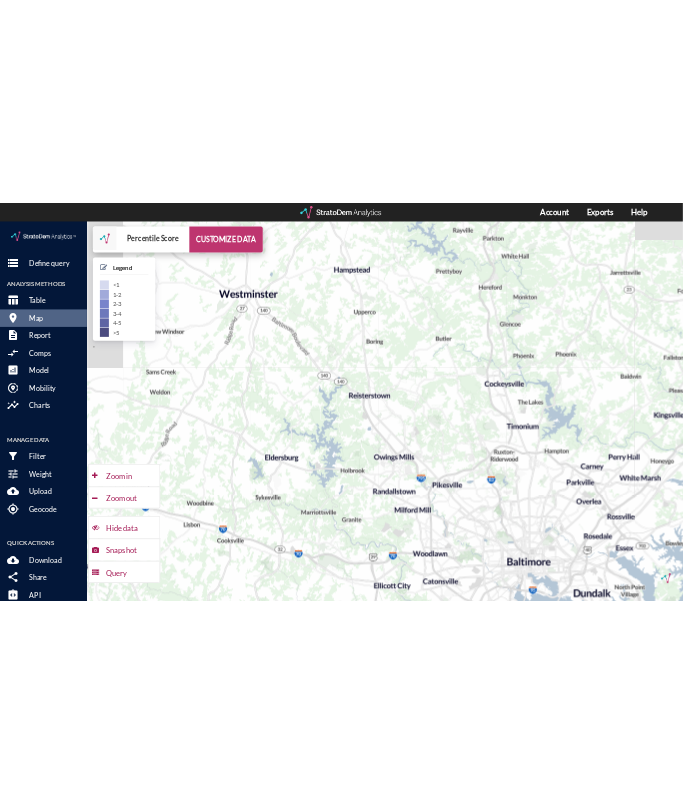 scroll, scrollTop: 0, scrollLeft: 0, axis: both 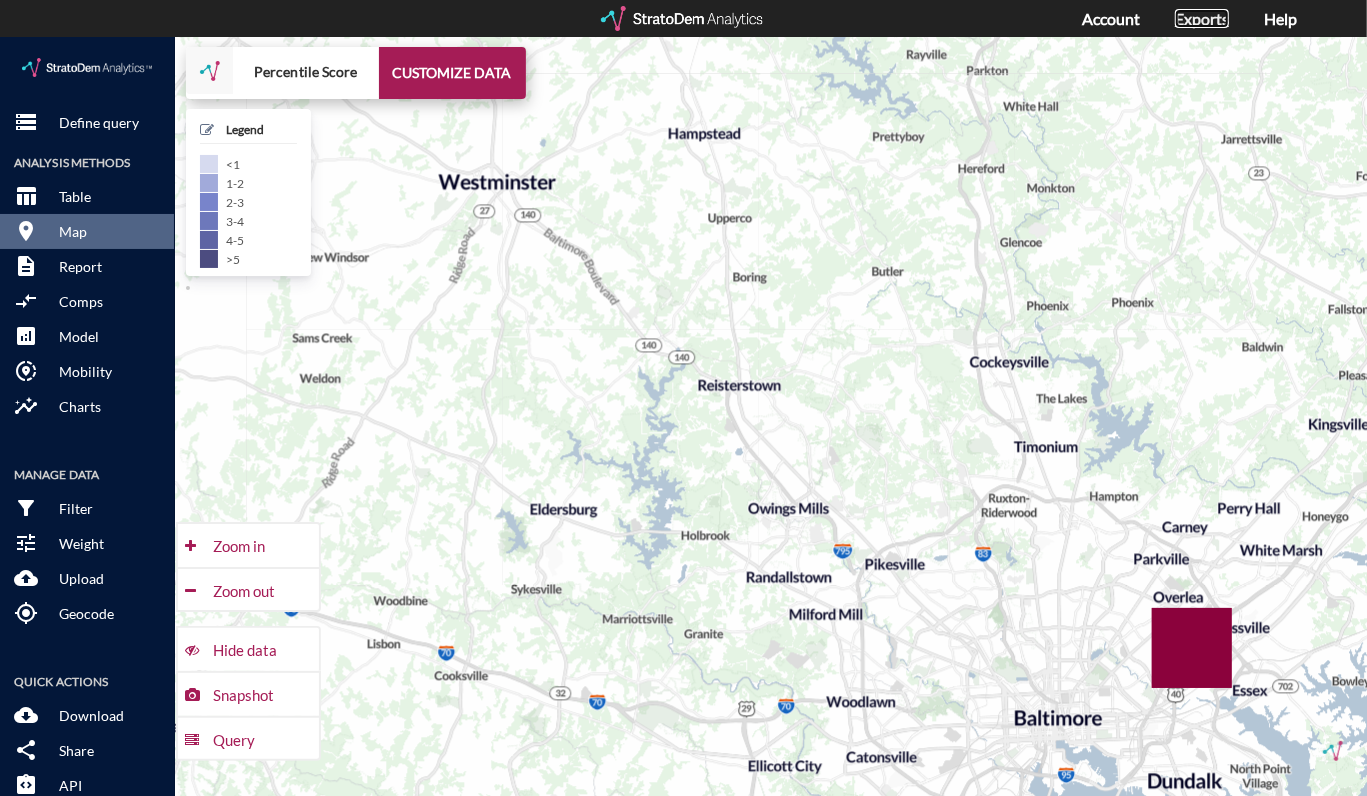 click on "Exports" at bounding box center (1202, 18) 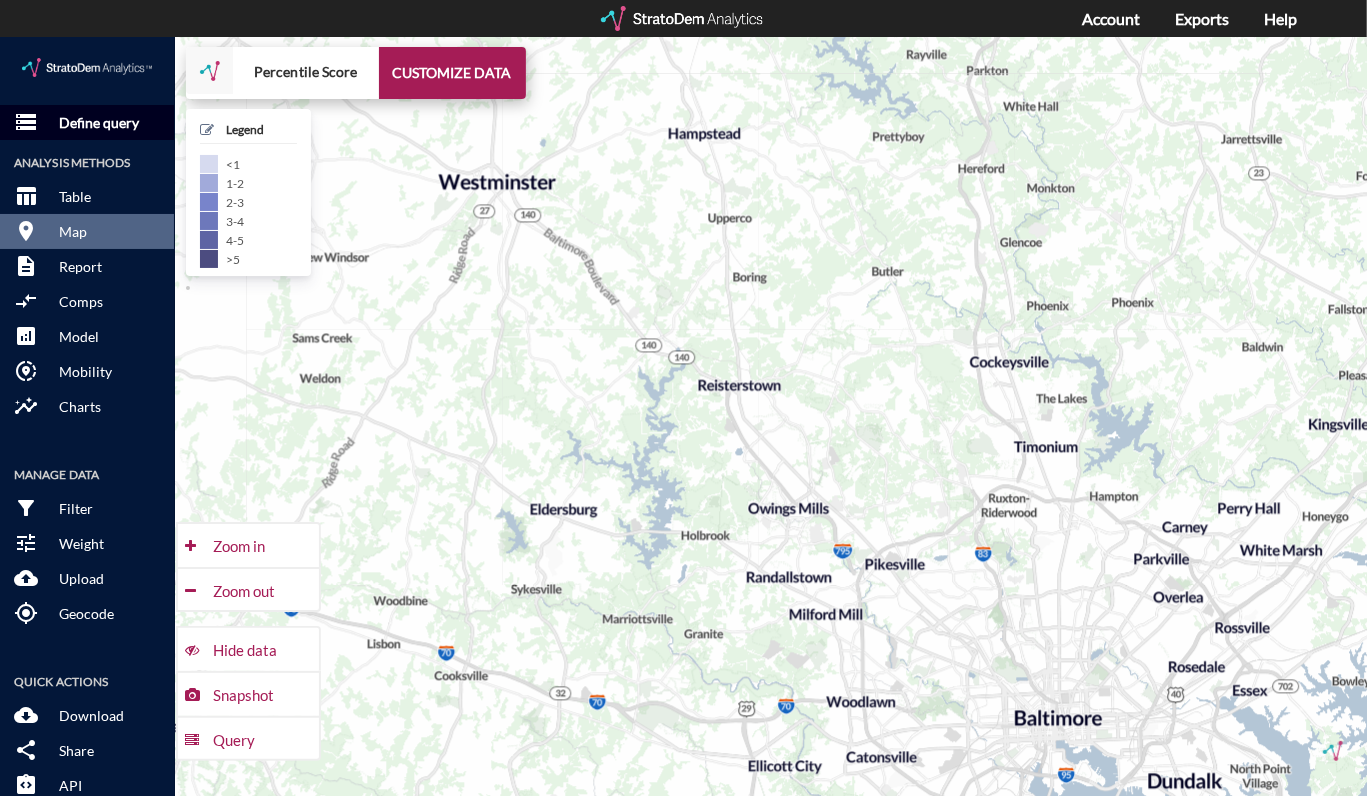 click on "Define query" 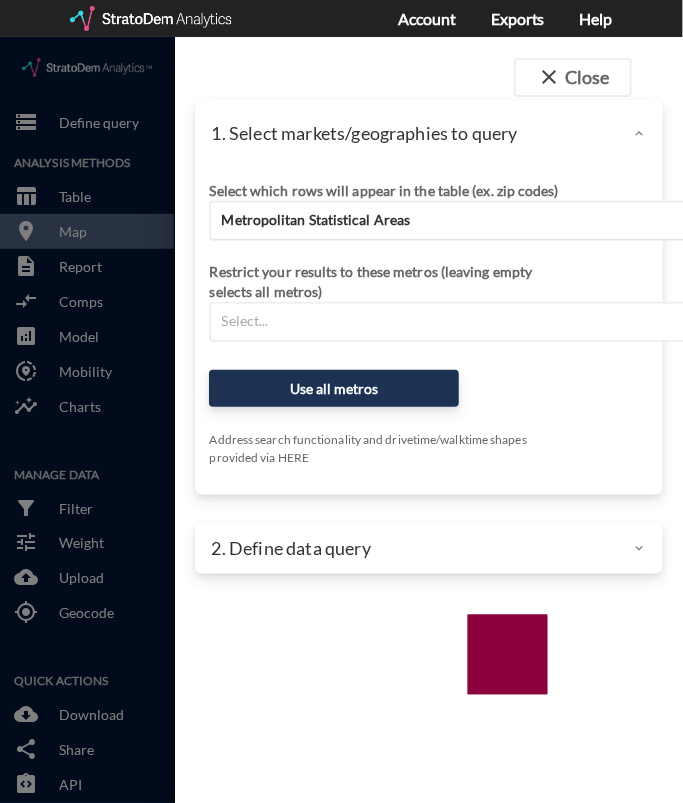click on "Metropolitan Statistical Areas" 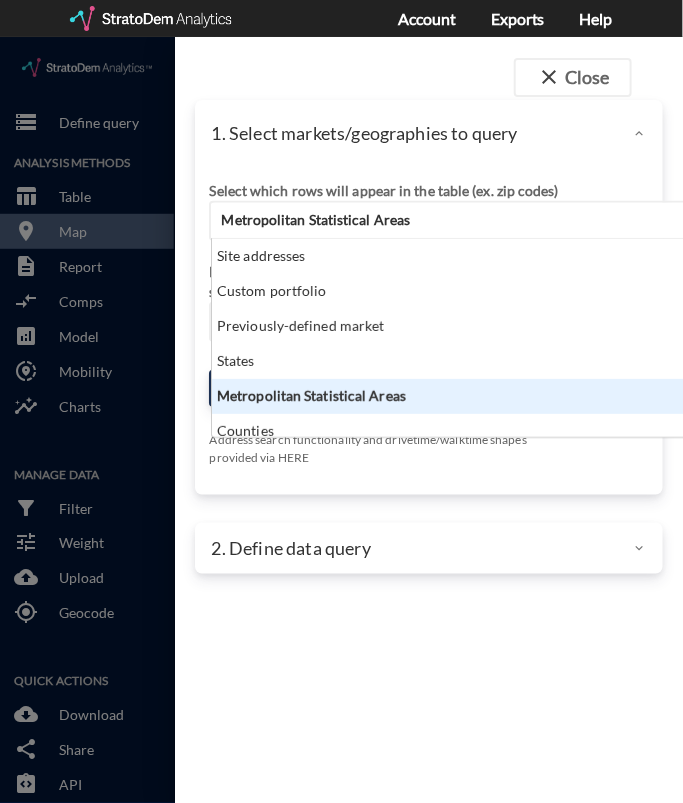 scroll, scrollTop: 14, scrollLeft: 12, axis: both 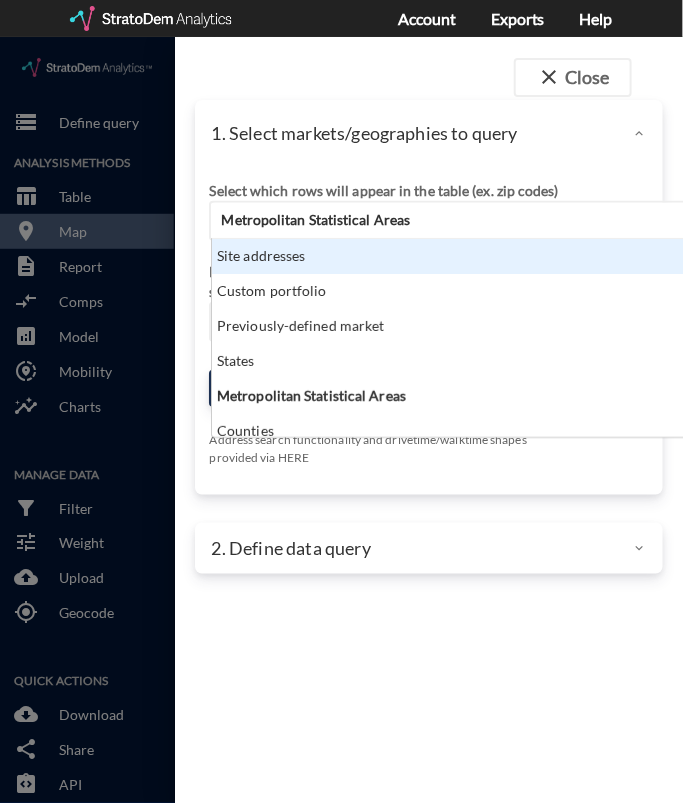 click on "Site addresses" 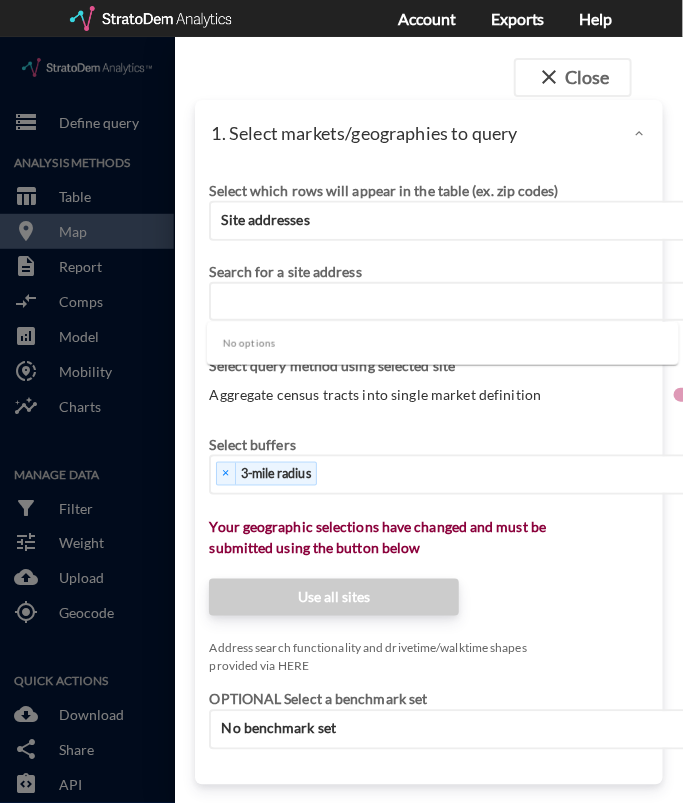 click on "Enter an address" 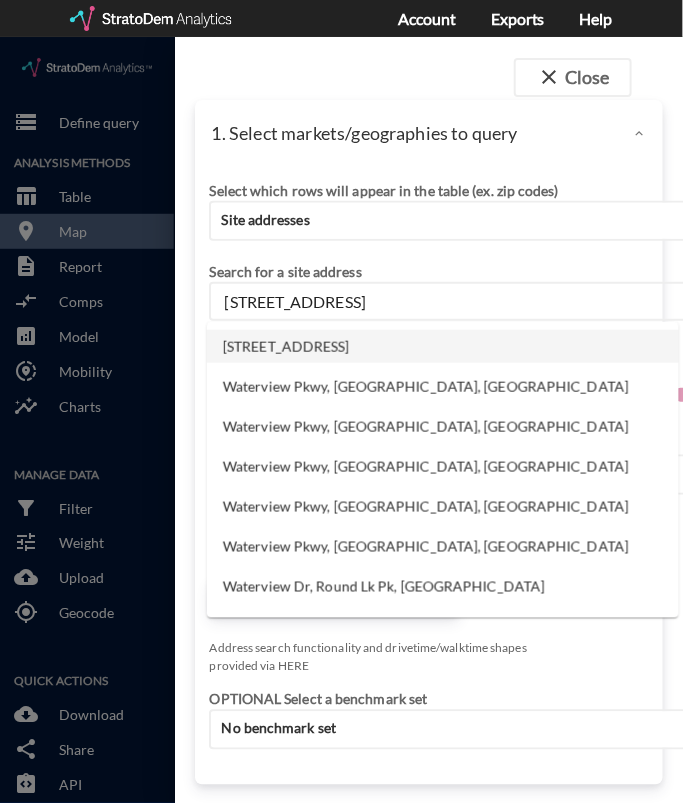 click on "[STREET_ADDRESS]" 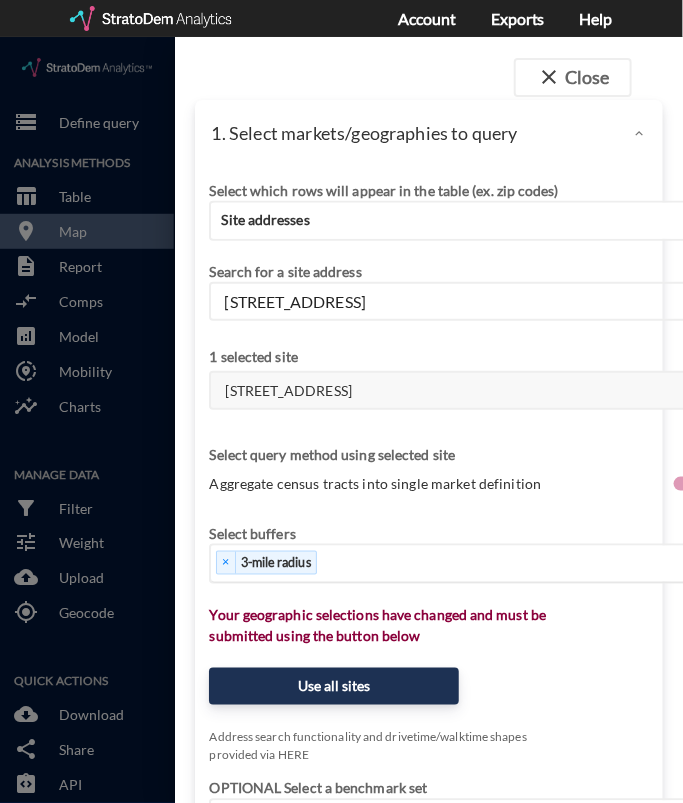 type on "[STREET_ADDRESS]" 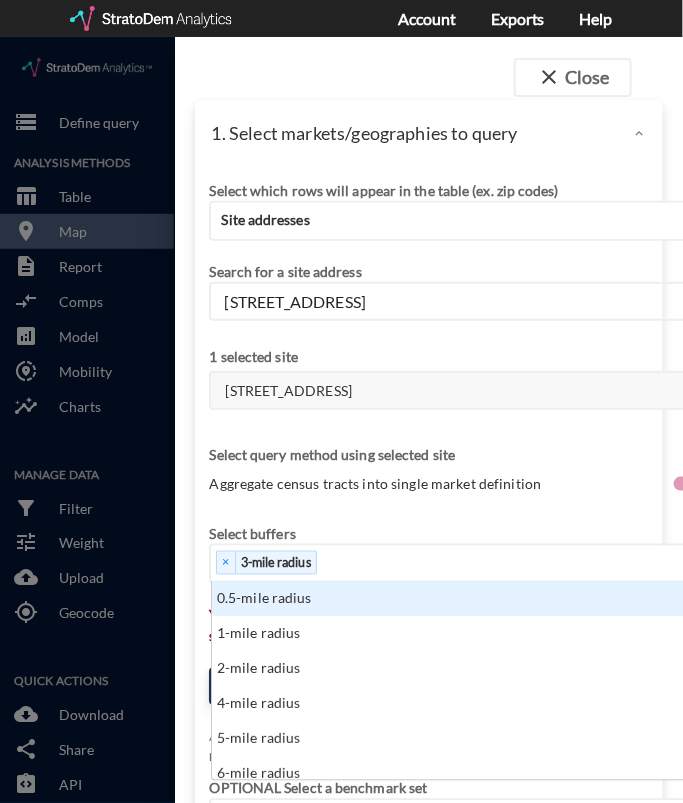 scroll, scrollTop: 14, scrollLeft: 12, axis: both 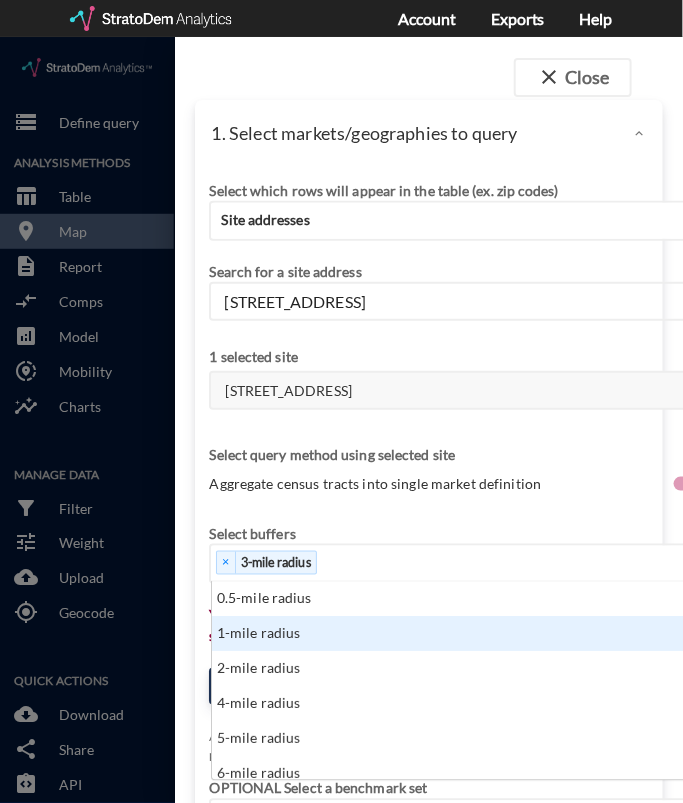 click on "1-mile radius" 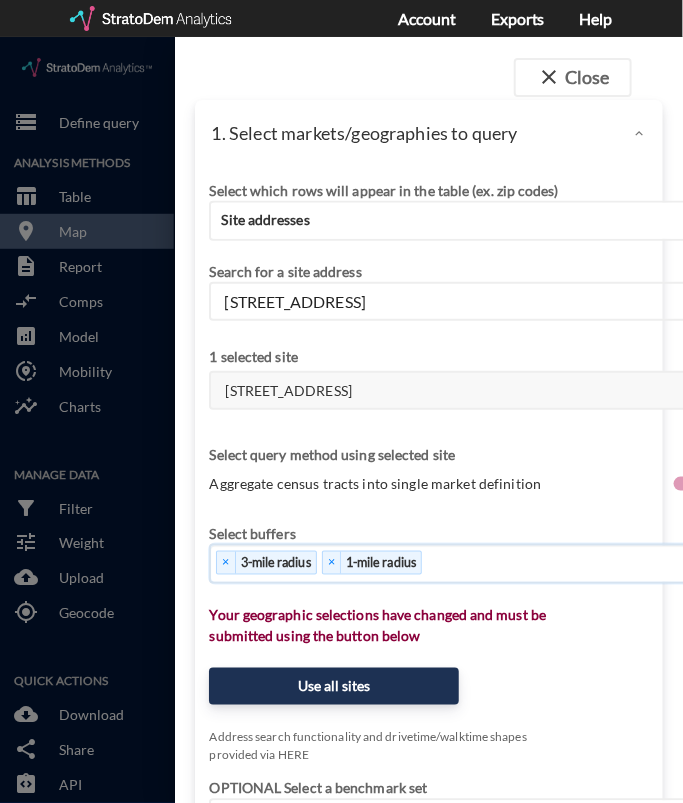 click on "× 3-mile radius   × 1-mile radius" 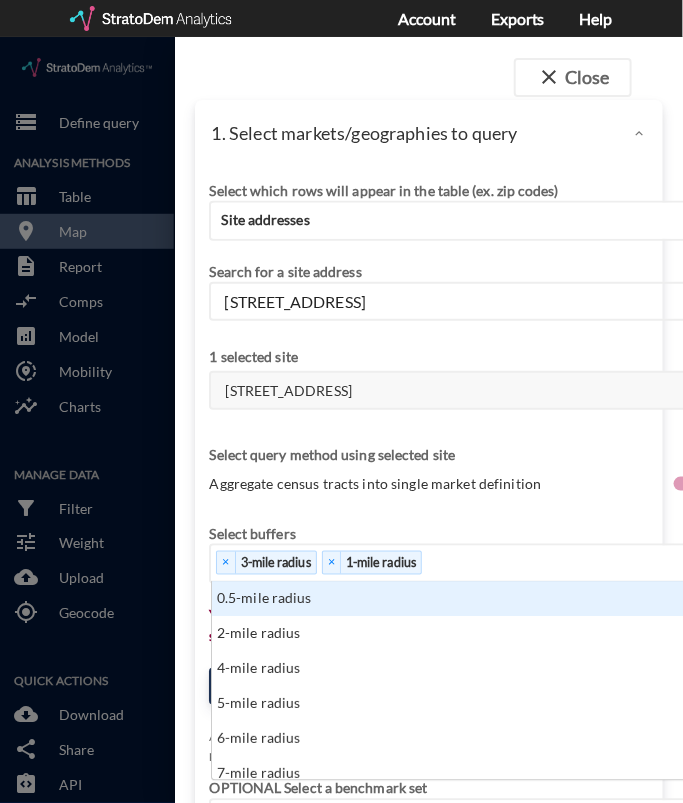 scroll, scrollTop: 14, scrollLeft: 12, axis: both 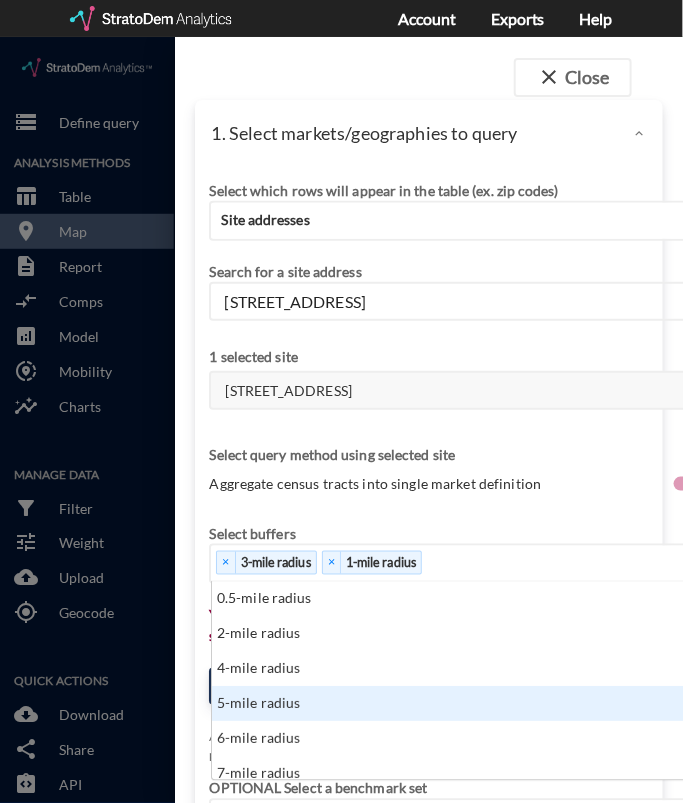 click on "5-mile radius" 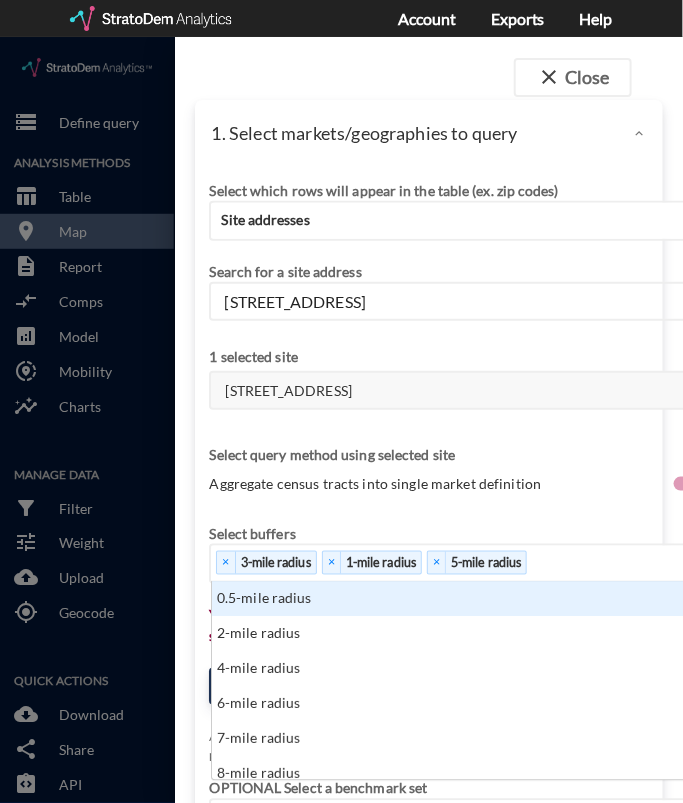 click on "× 3-mile radius   × 1-mile radius   × 5-mile radius" 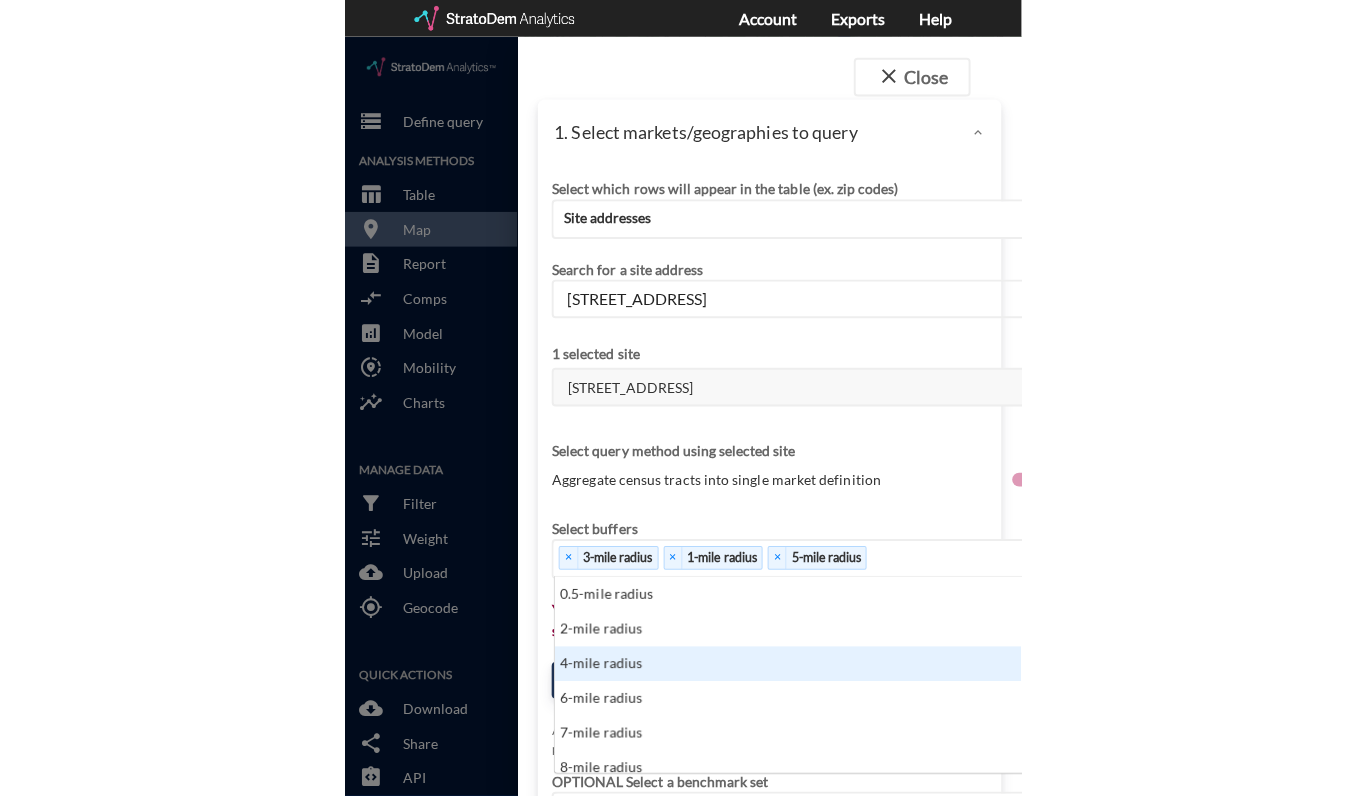 scroll, scrollTop: 130, scrollLeft: 0, axis: vertical 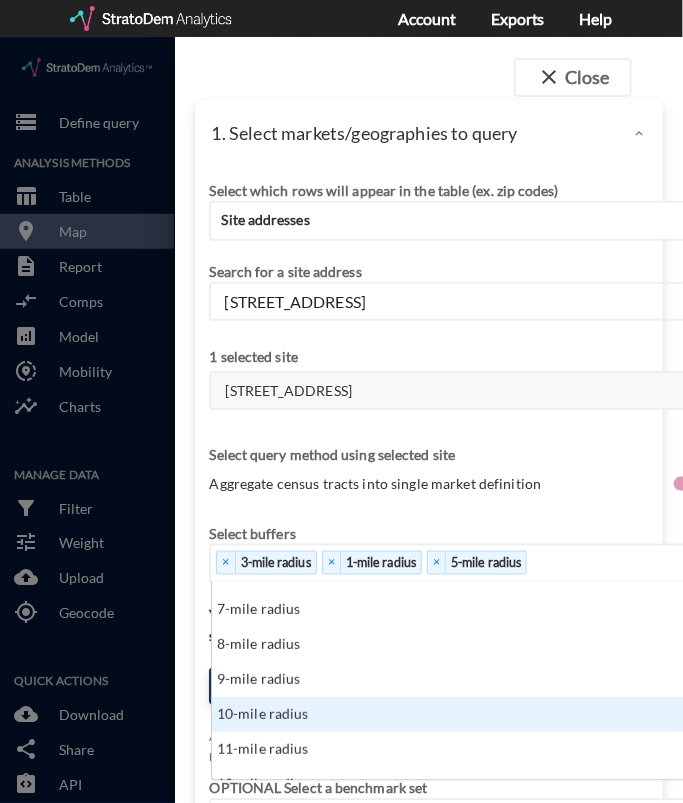 click on "10-mile radius" 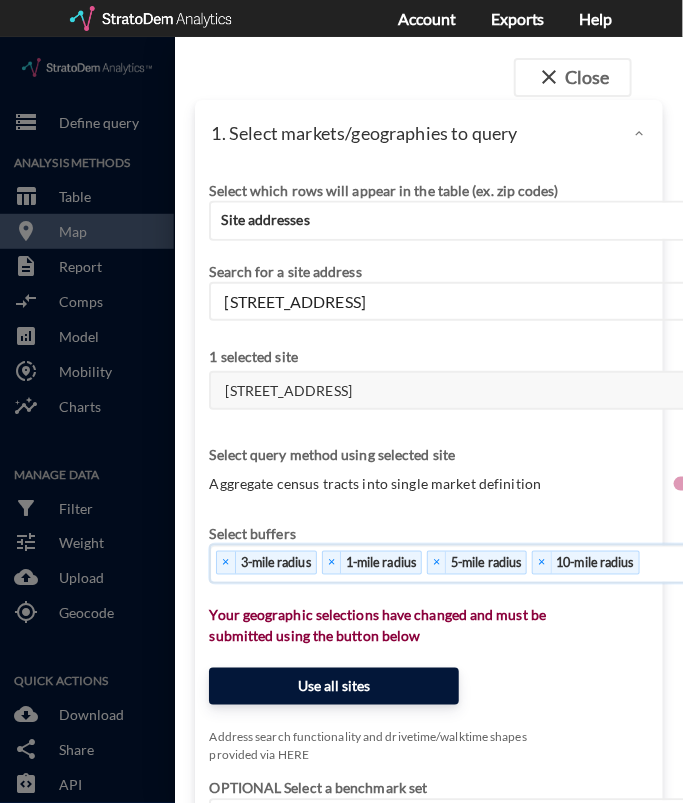 click on "Use all sites" 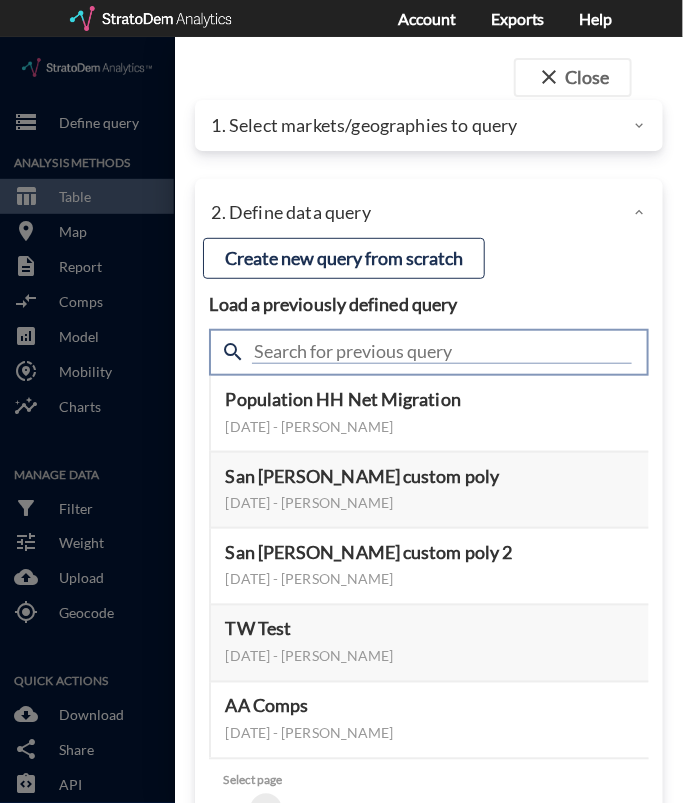 click 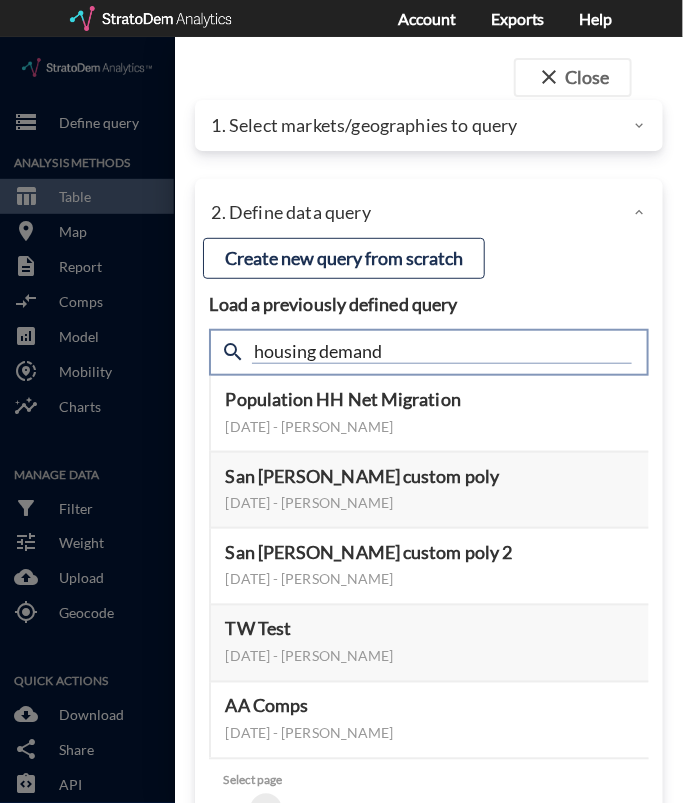 type on "housing demand" 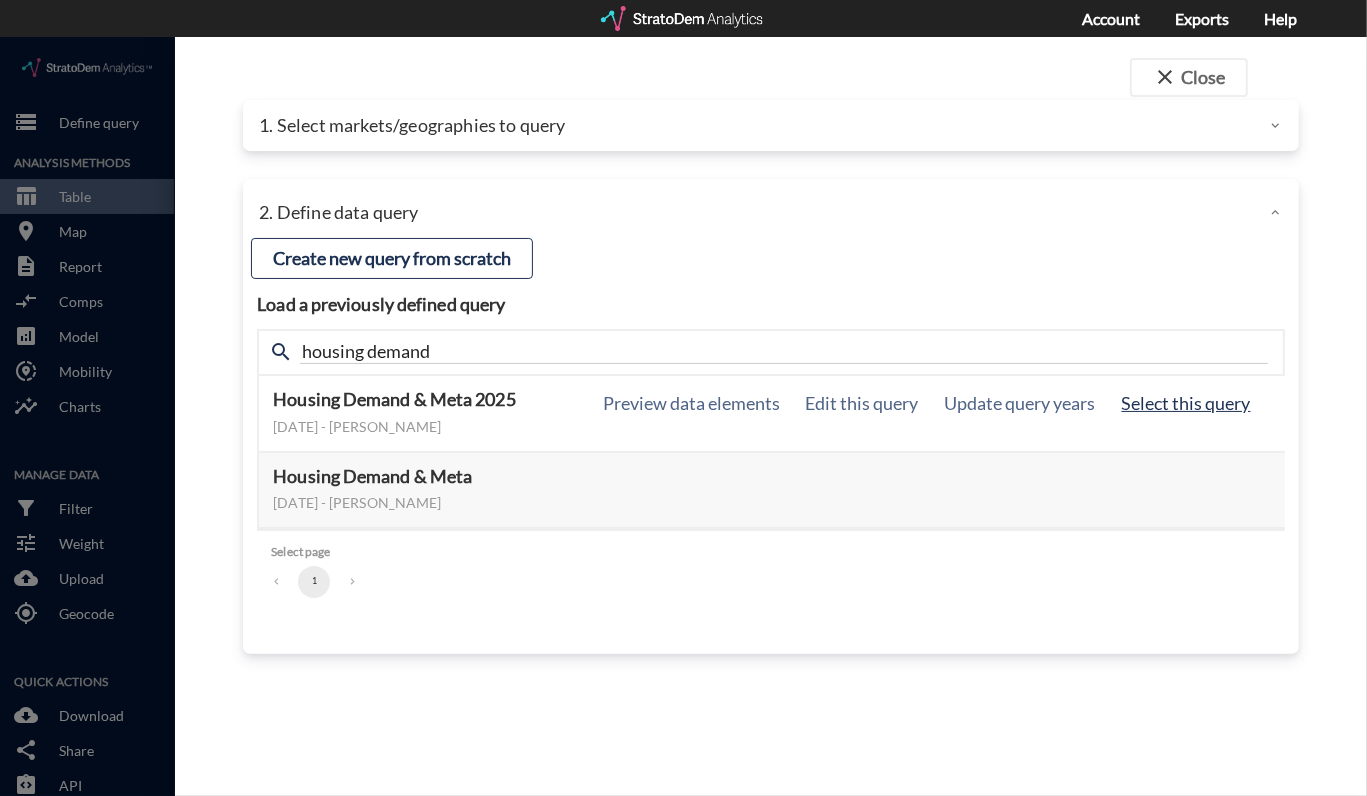 click on "Select this query" 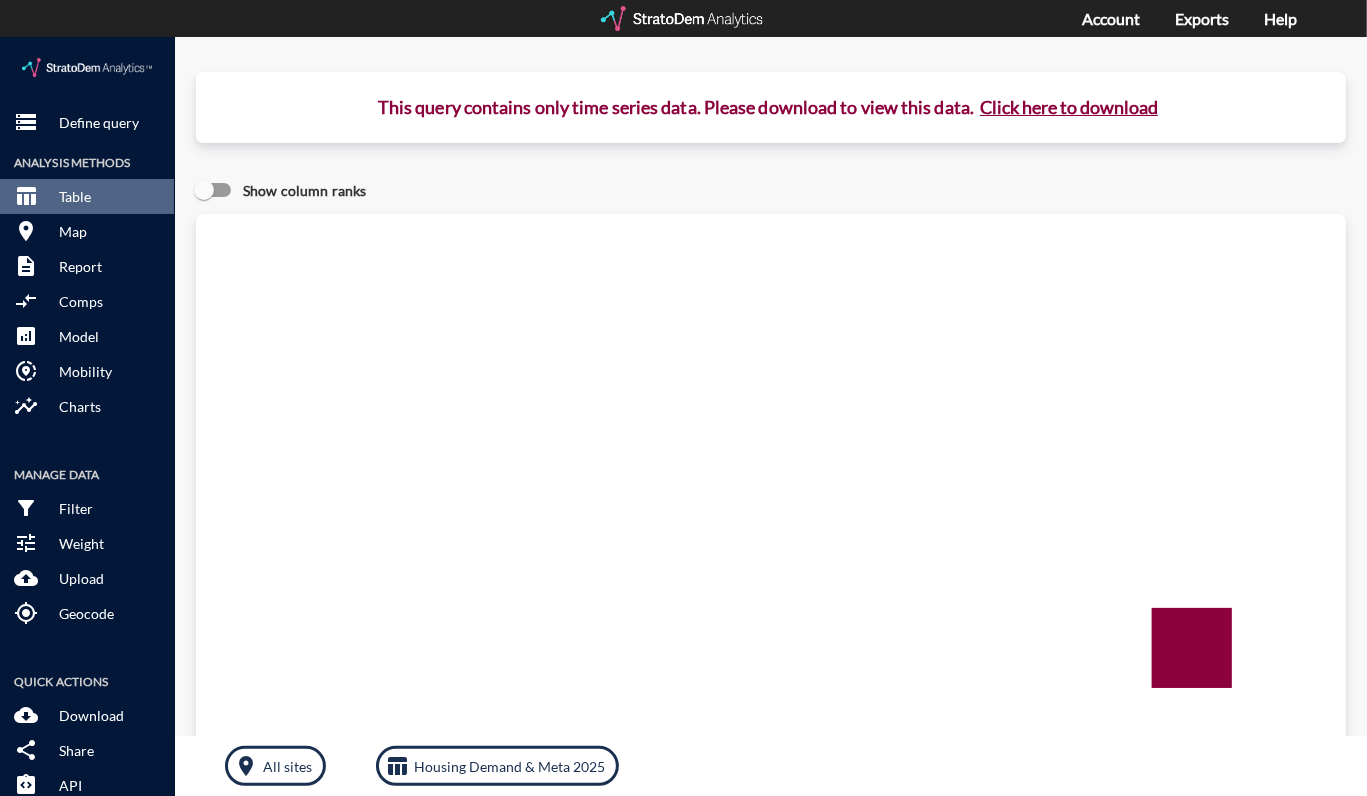 click on "Click here to download" 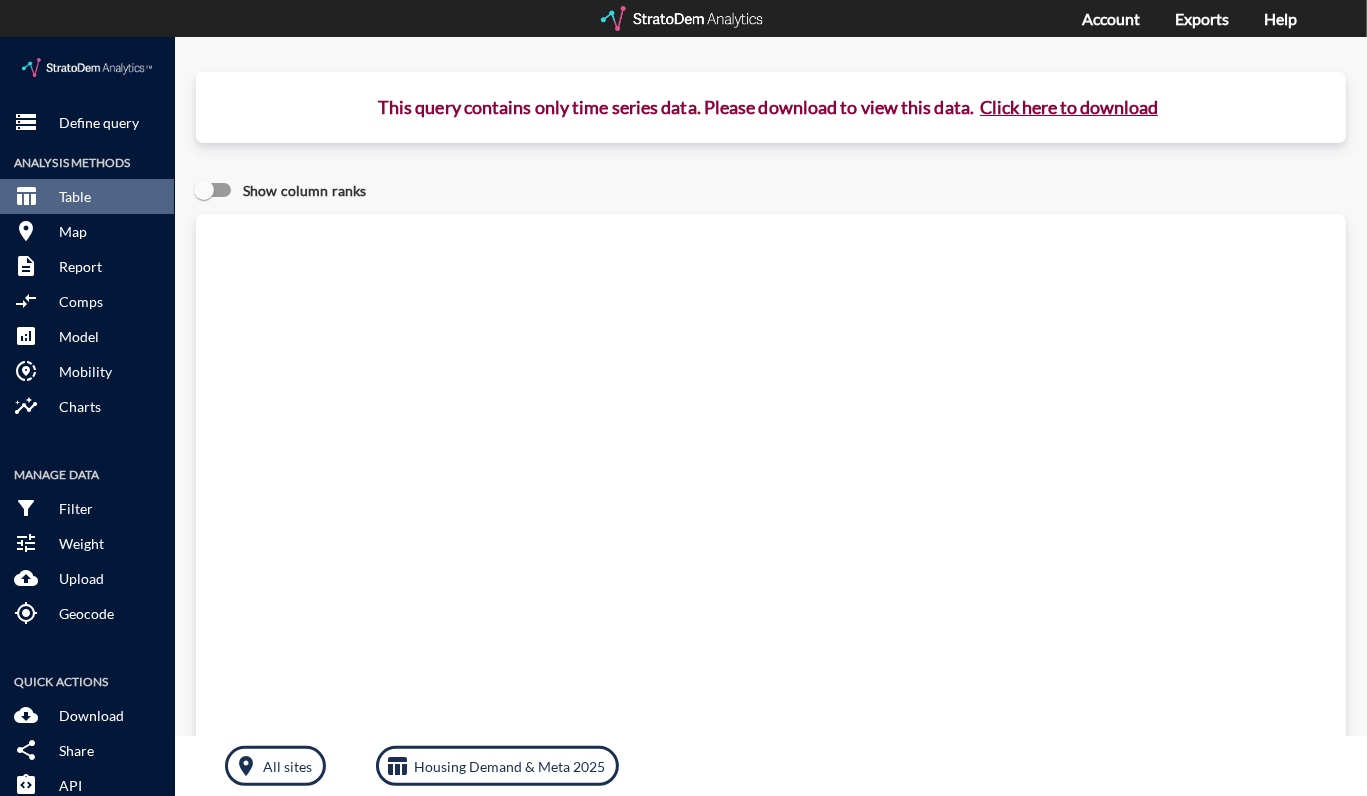 click on "Click here to download" 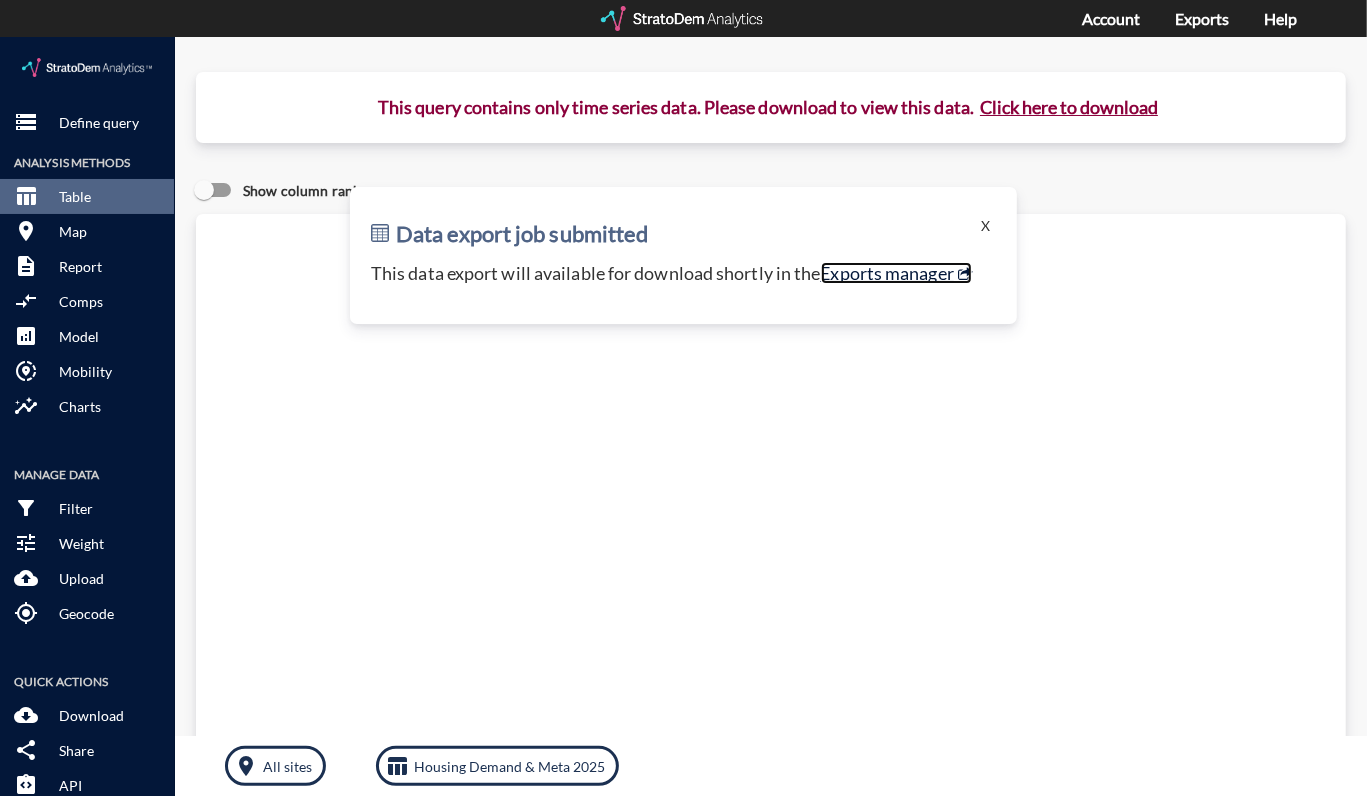 click on "Exports manager" 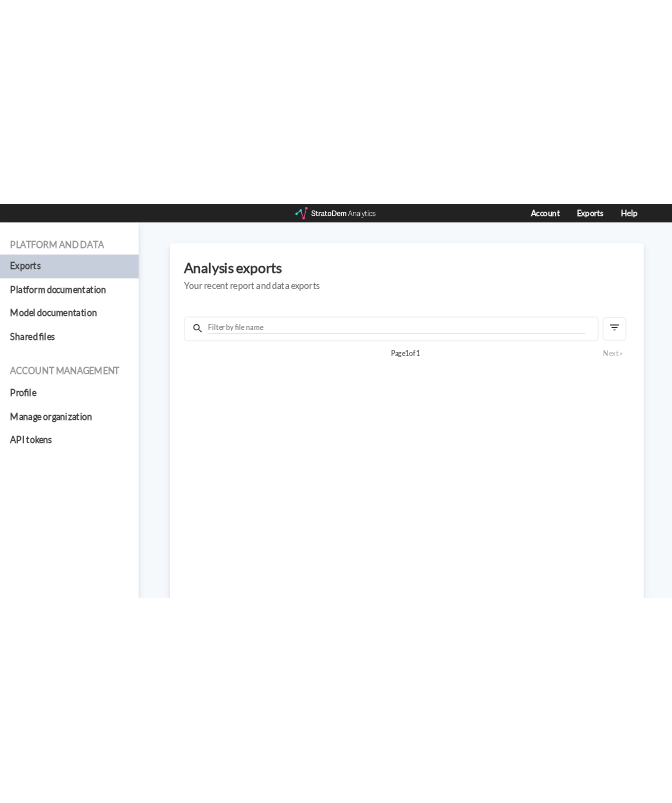scroll, scrollTop: 0, scrollLeft: 0, axis: both 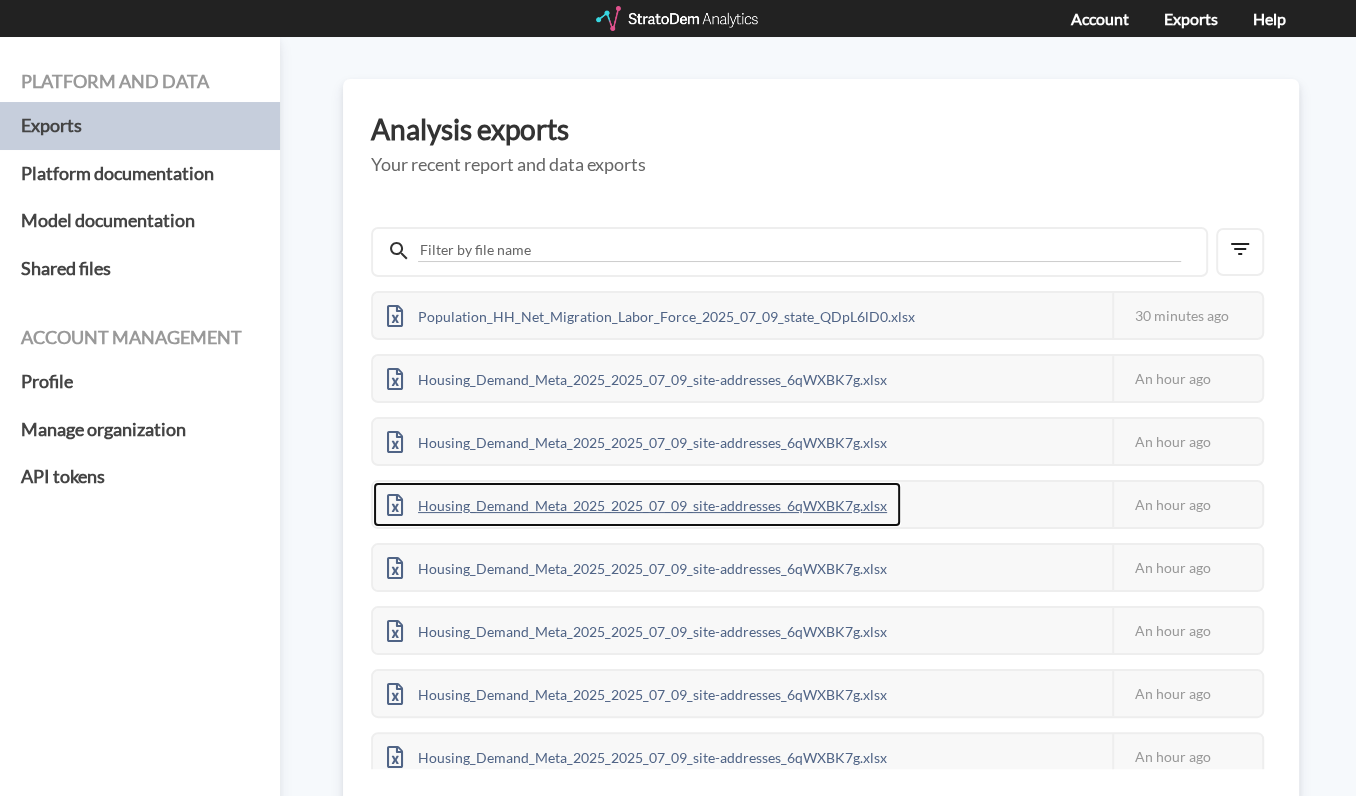 click on "Housing_Demand_Meta_2025_2025_07_09_site-addresses_6qWXBK7g.xlsx" at bounding box center (637, 504) 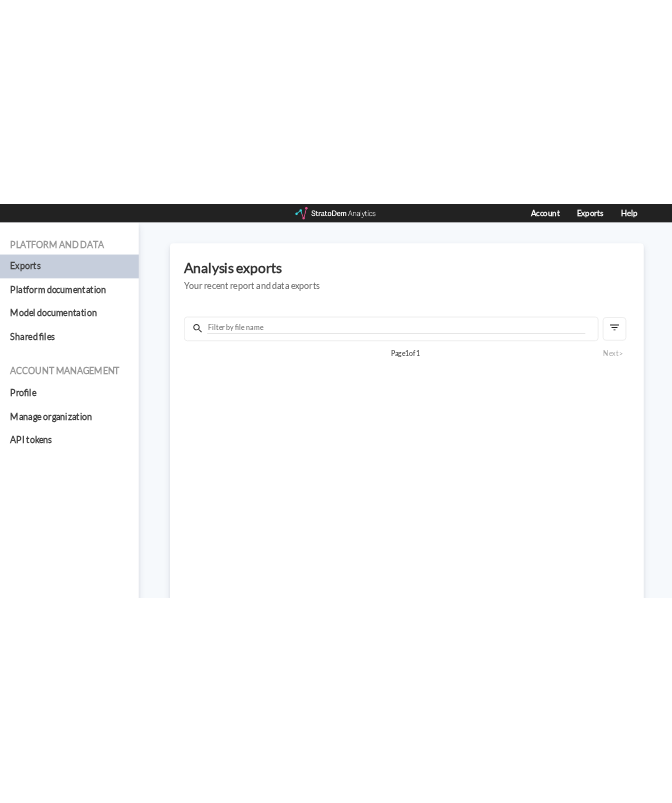 scroll, scrollTop: 0, scrollLeft: 0, axis: both 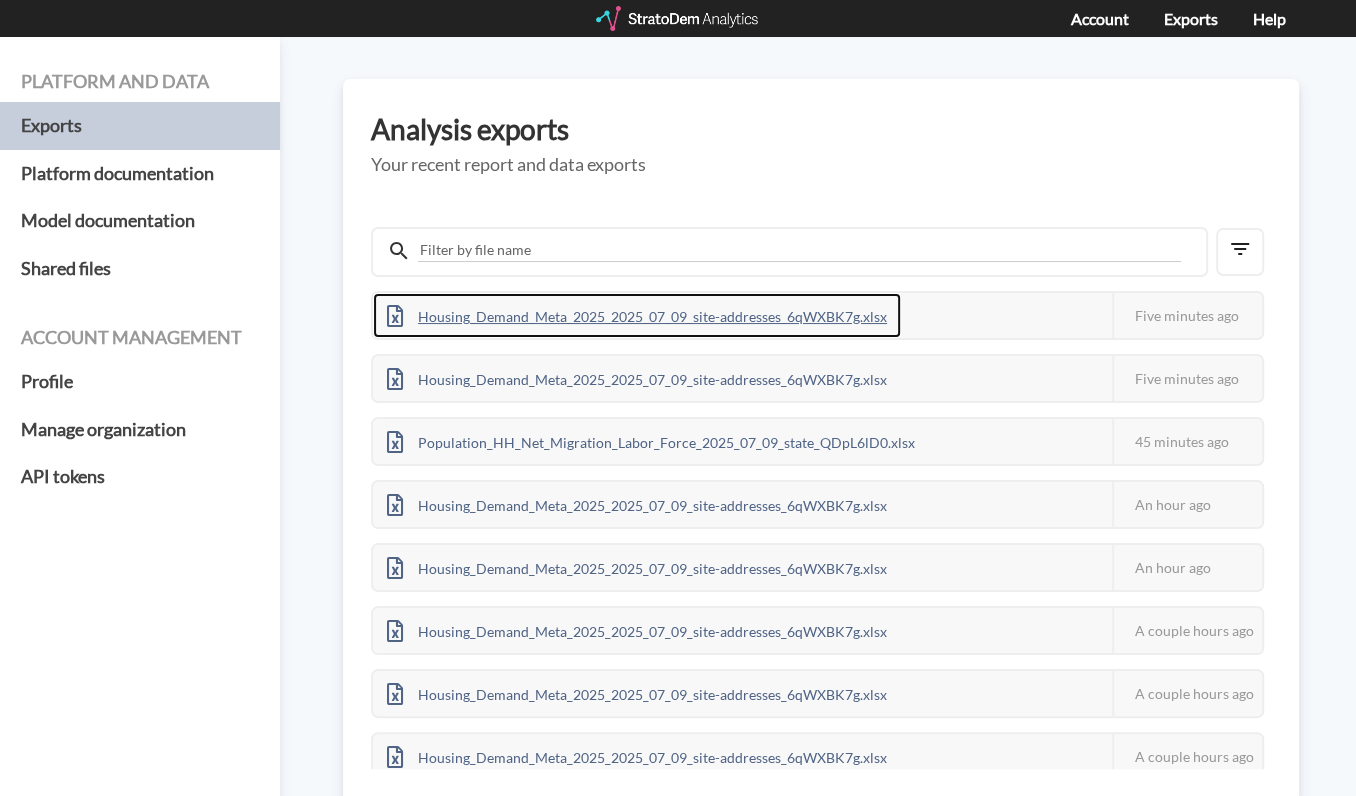 click on "Housing_Demand_Meta_2025_2025_07_09_site-addresses_6qWXBK7g.xlsx" at bounding box center [637, 315] 